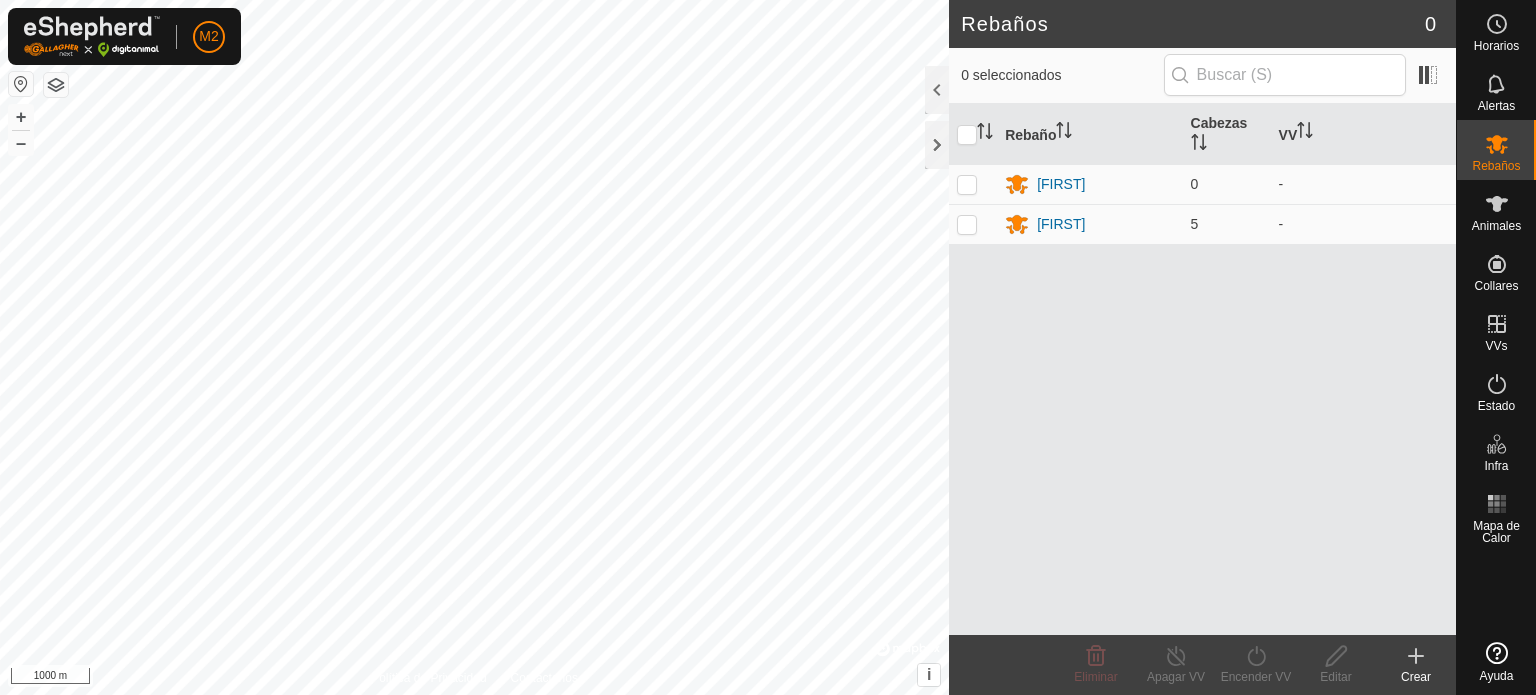 scroll, scrollTop: 0, scrollLeft: 0, axis: both 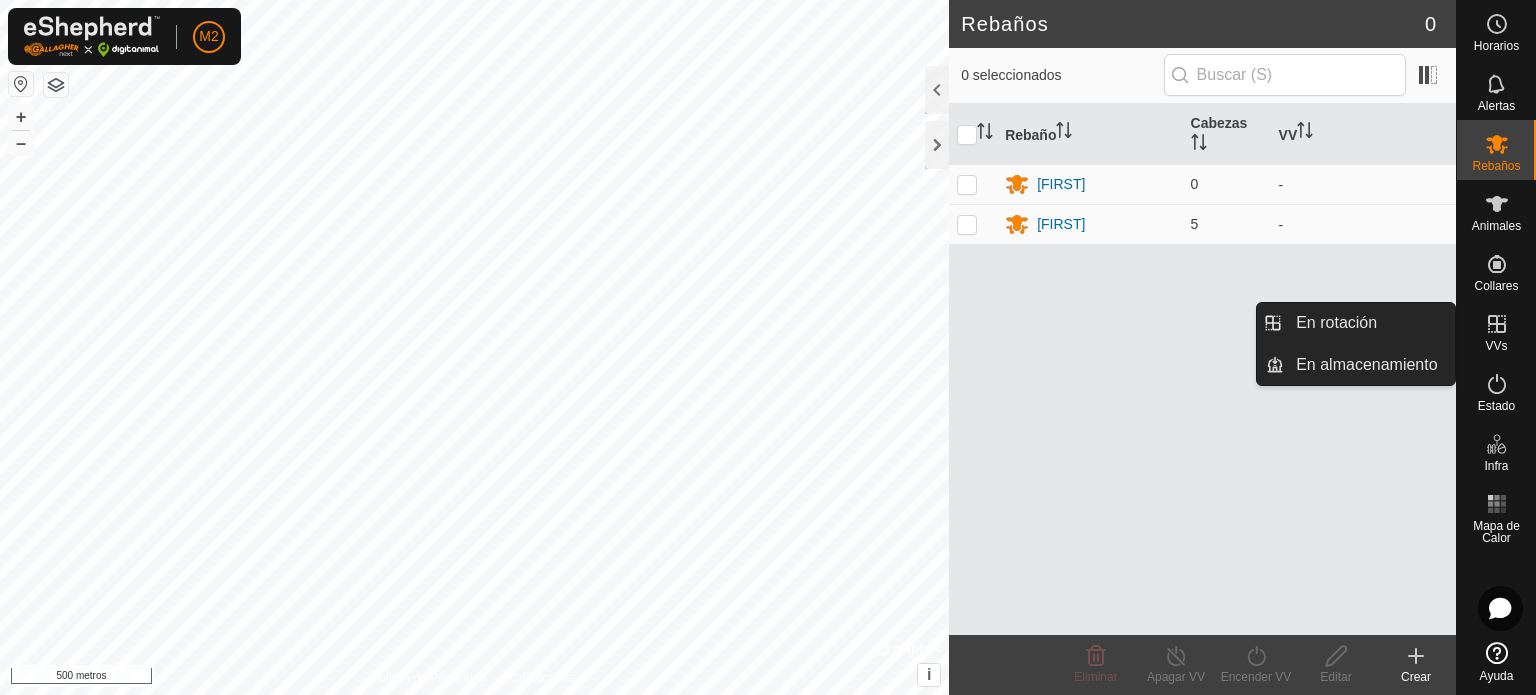click 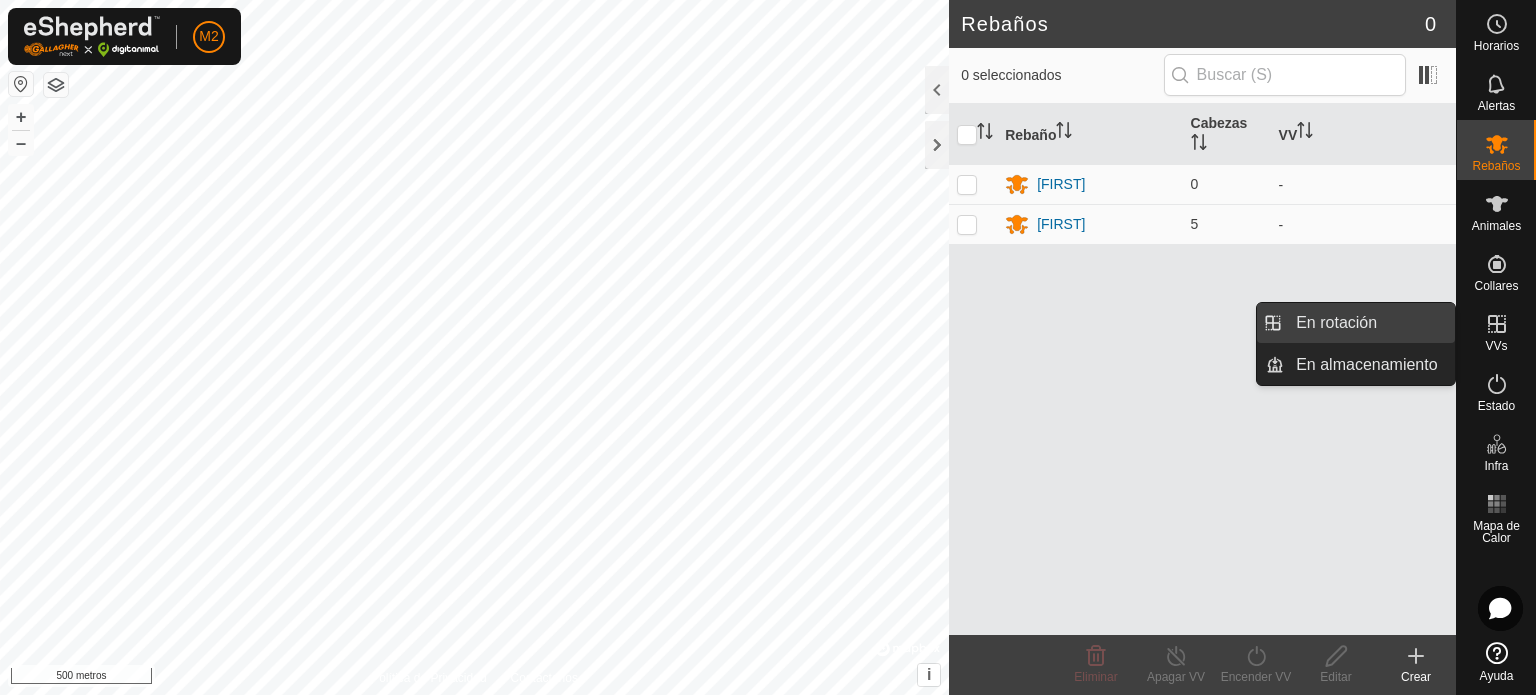 click on "En rotación" at bounding box center (1369, 323) 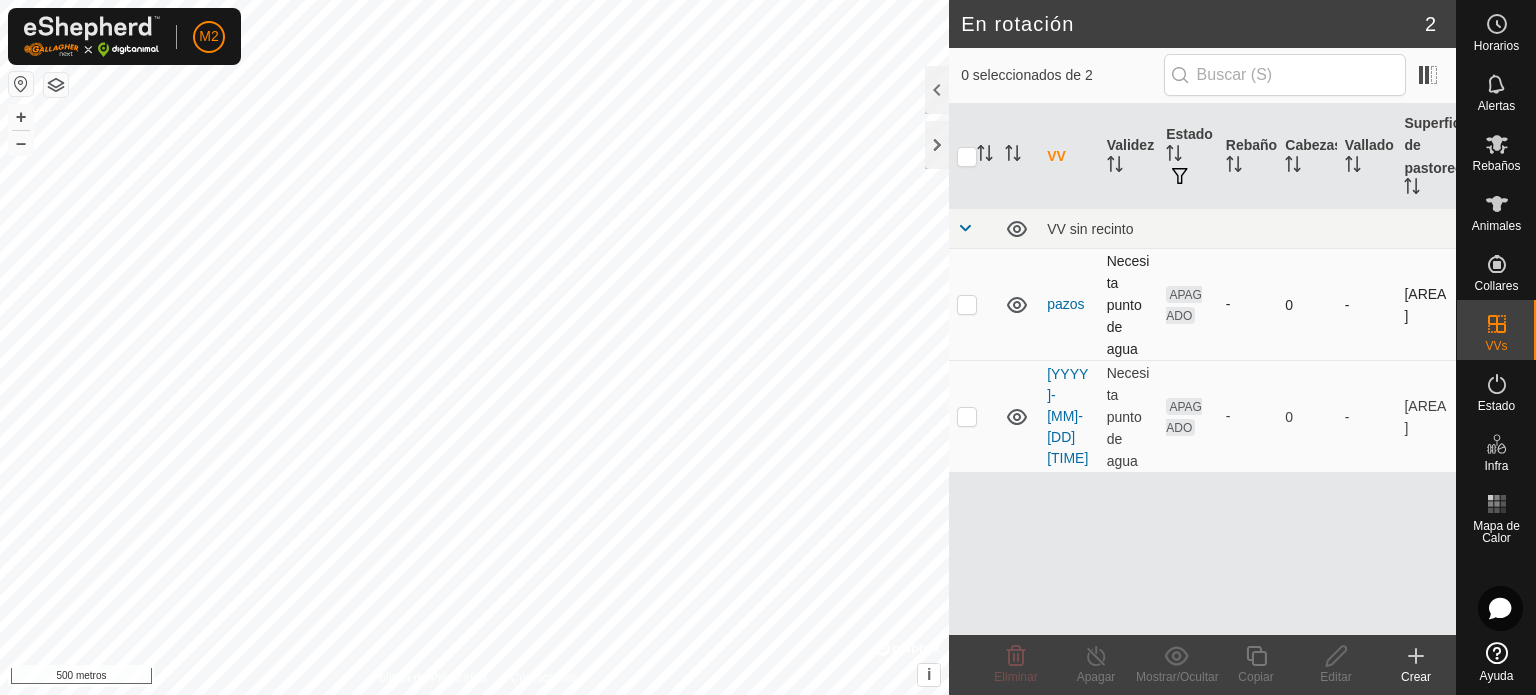 click at bounding box center (967, 304) 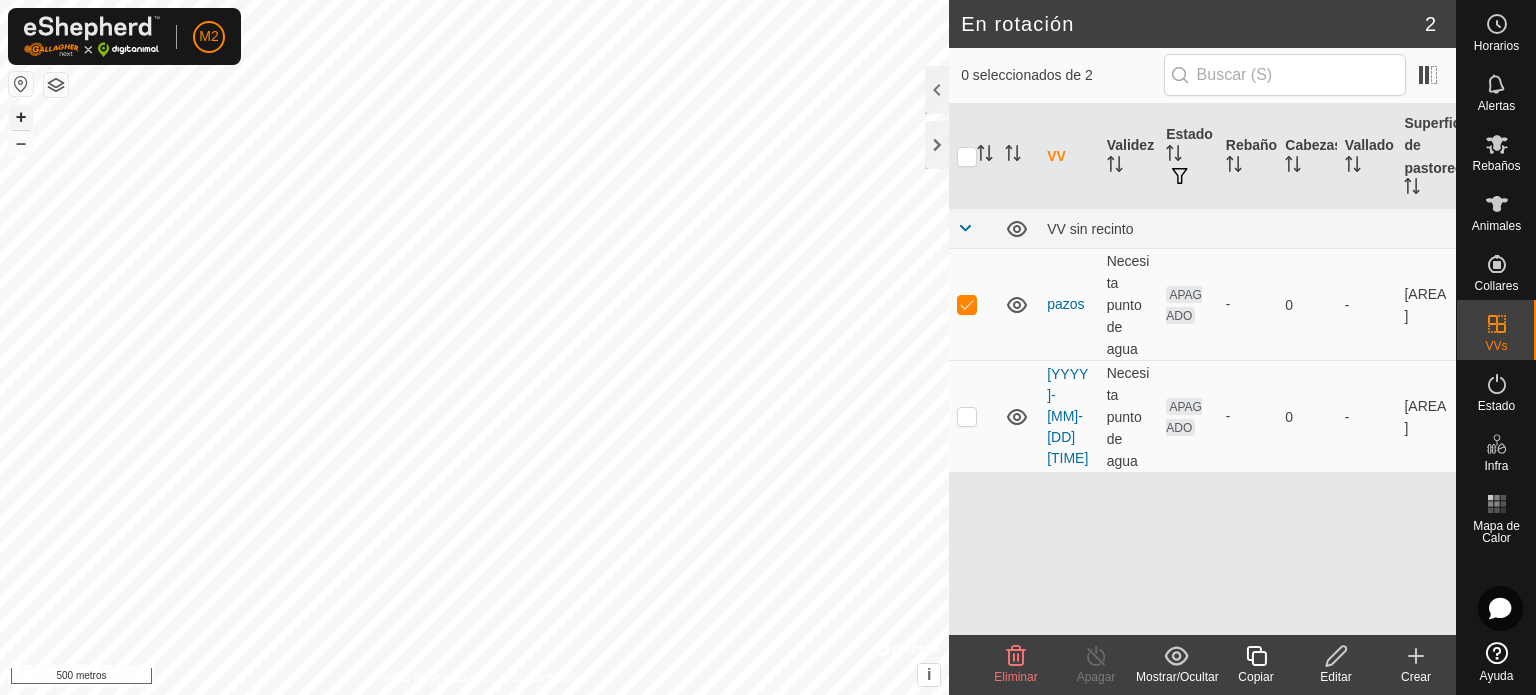 click on "+" at bounding box center [21, 116] 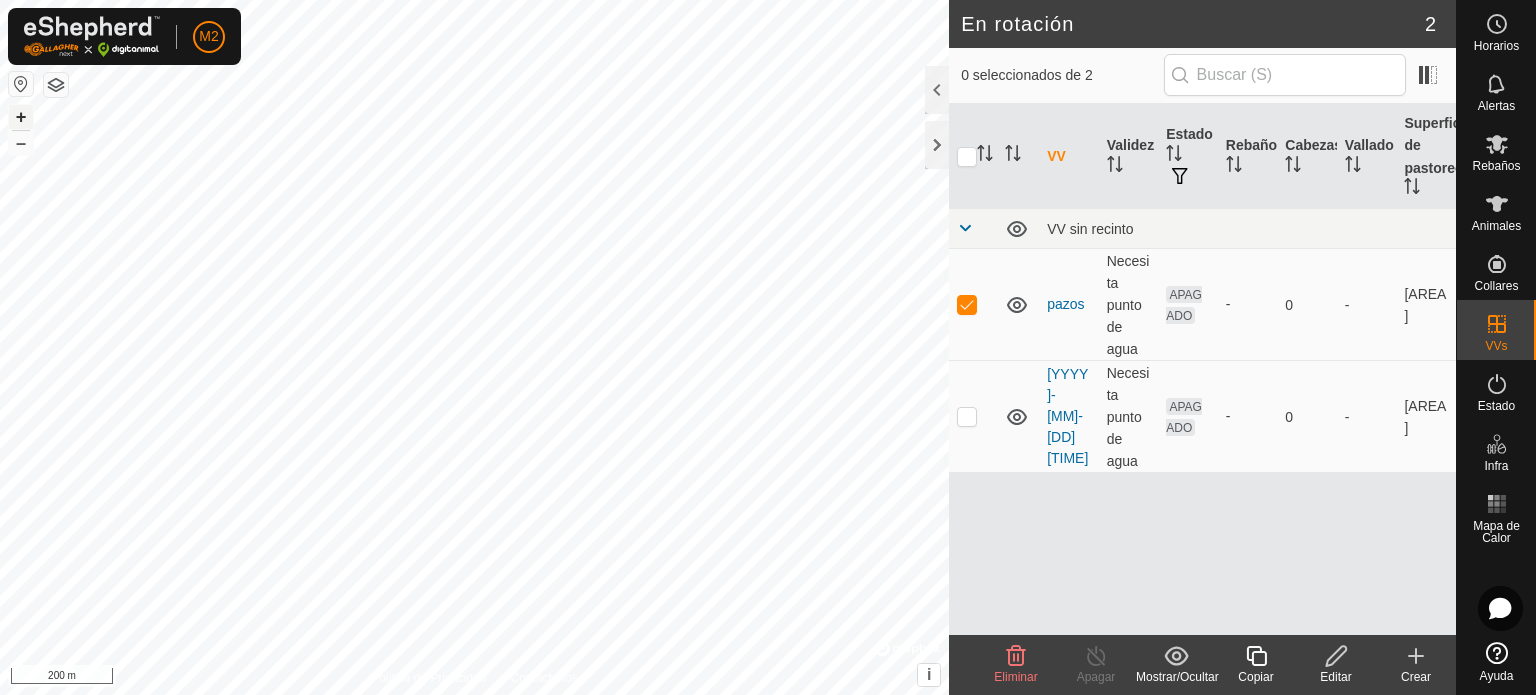click on "+" at bounding box center [21, 116] 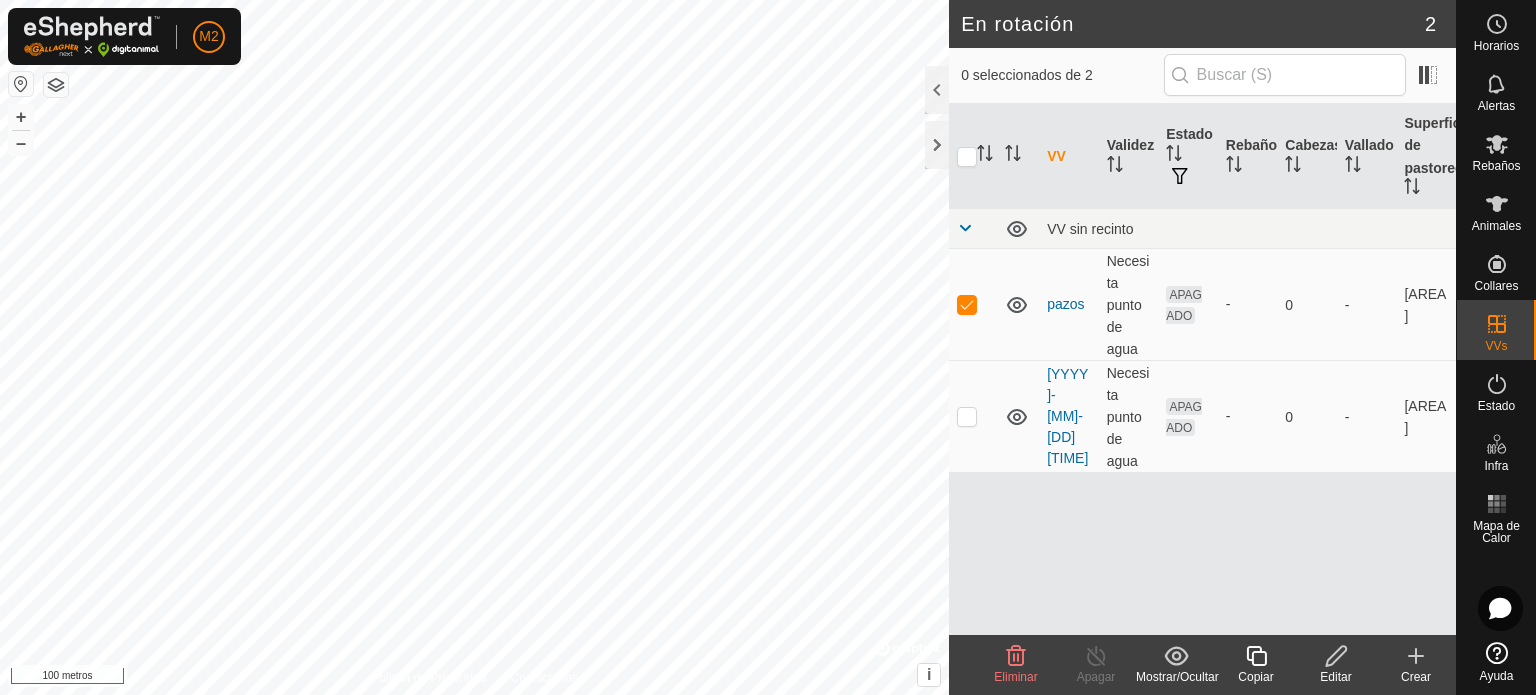 click 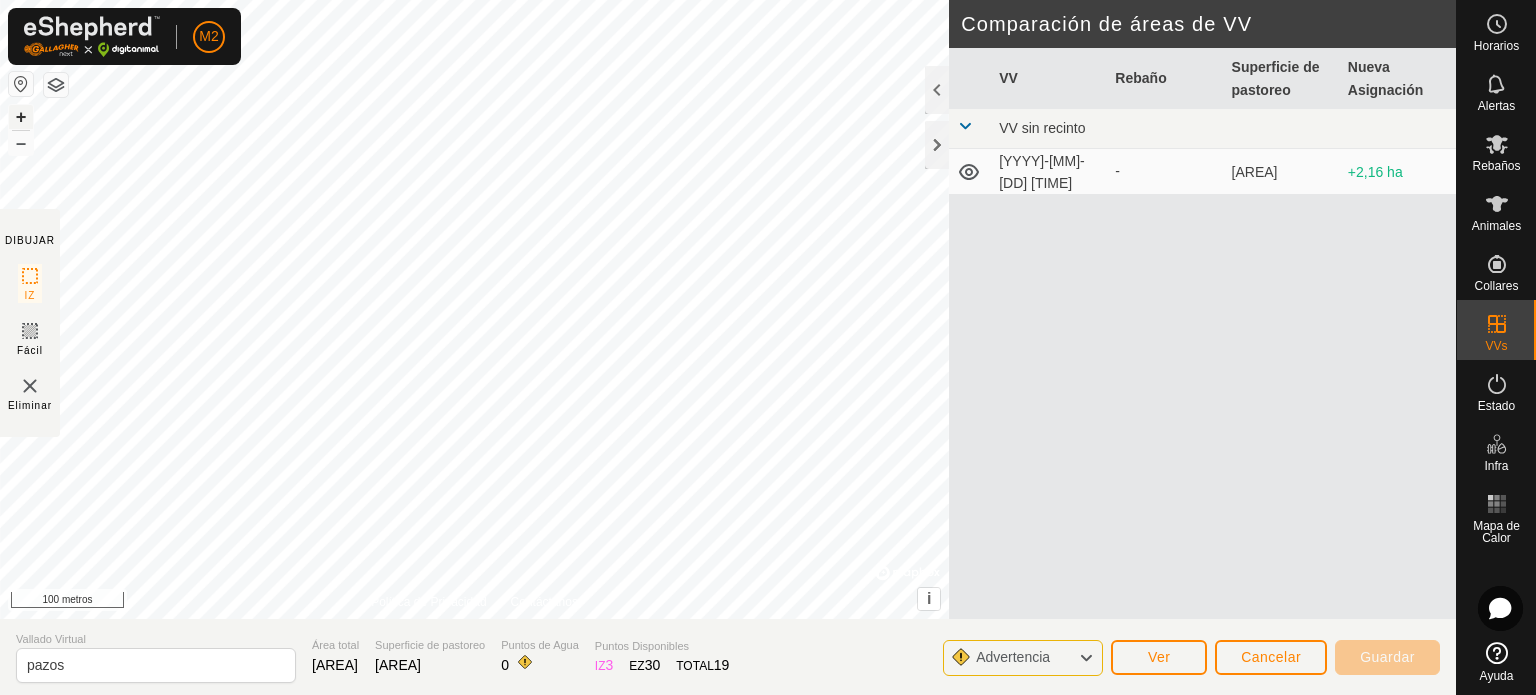click on "+" at bounding box center (21, 116) 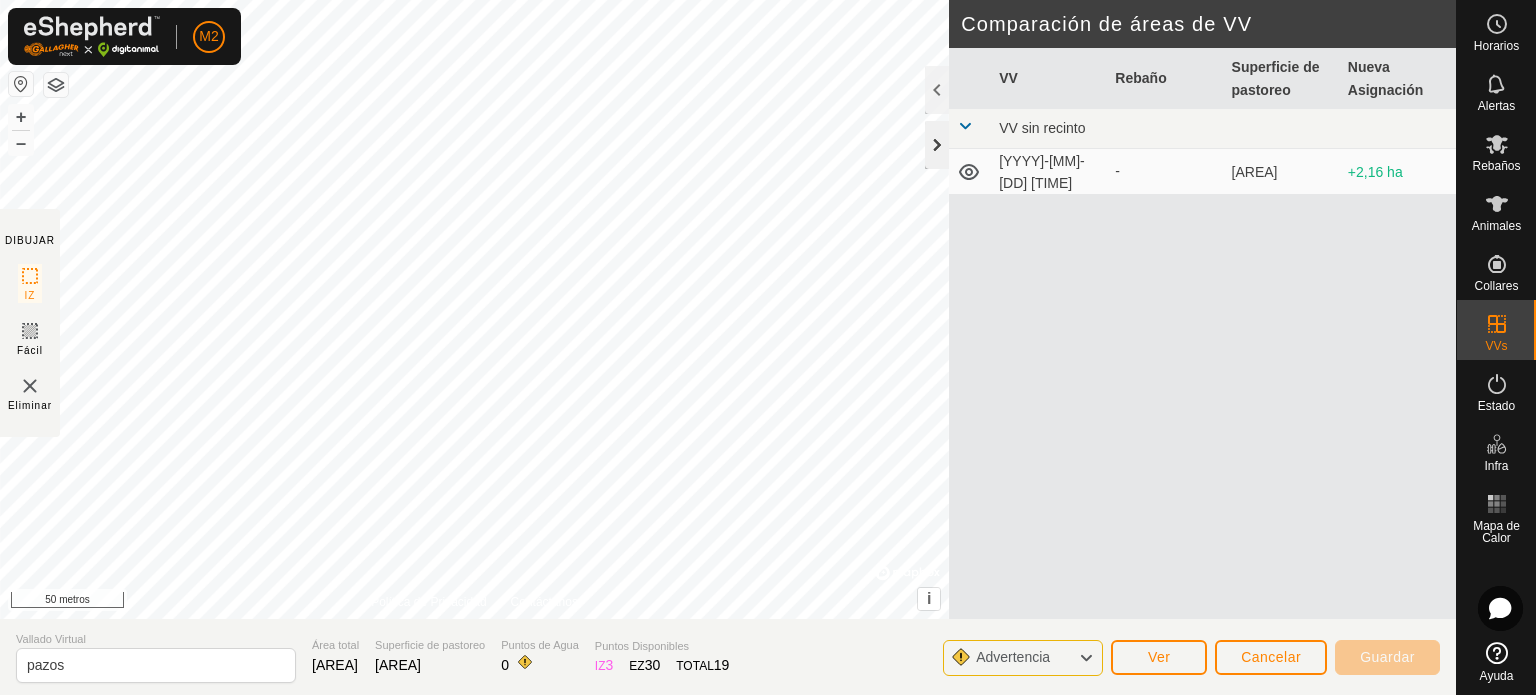 click 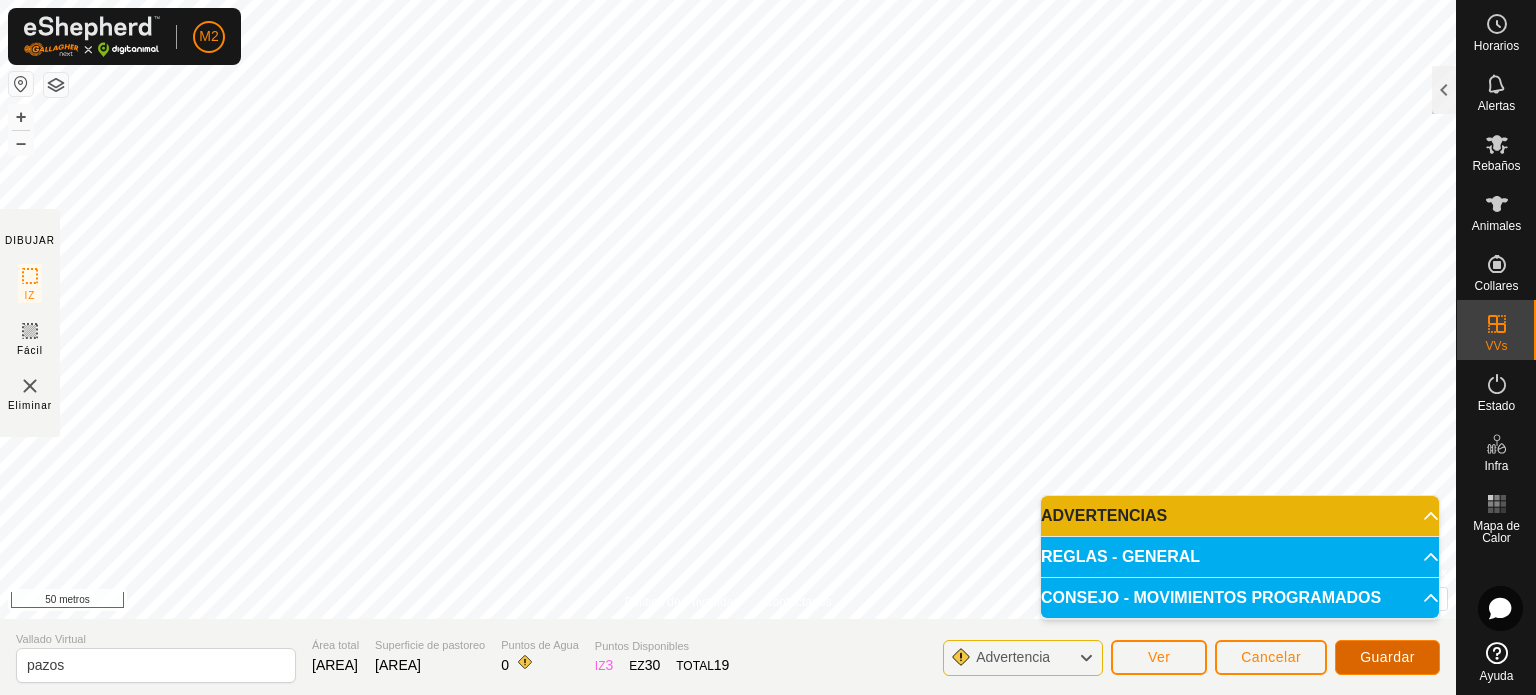 click on "Guardar" 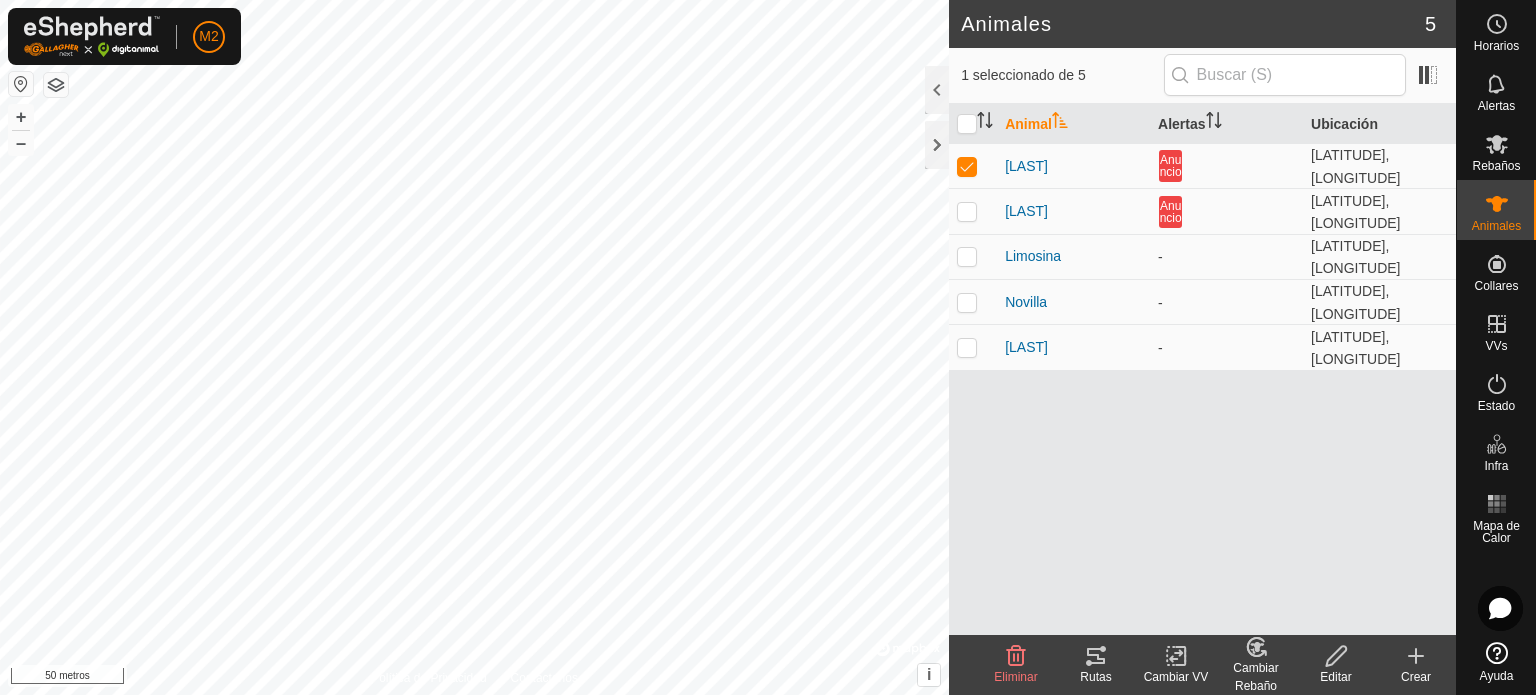 click 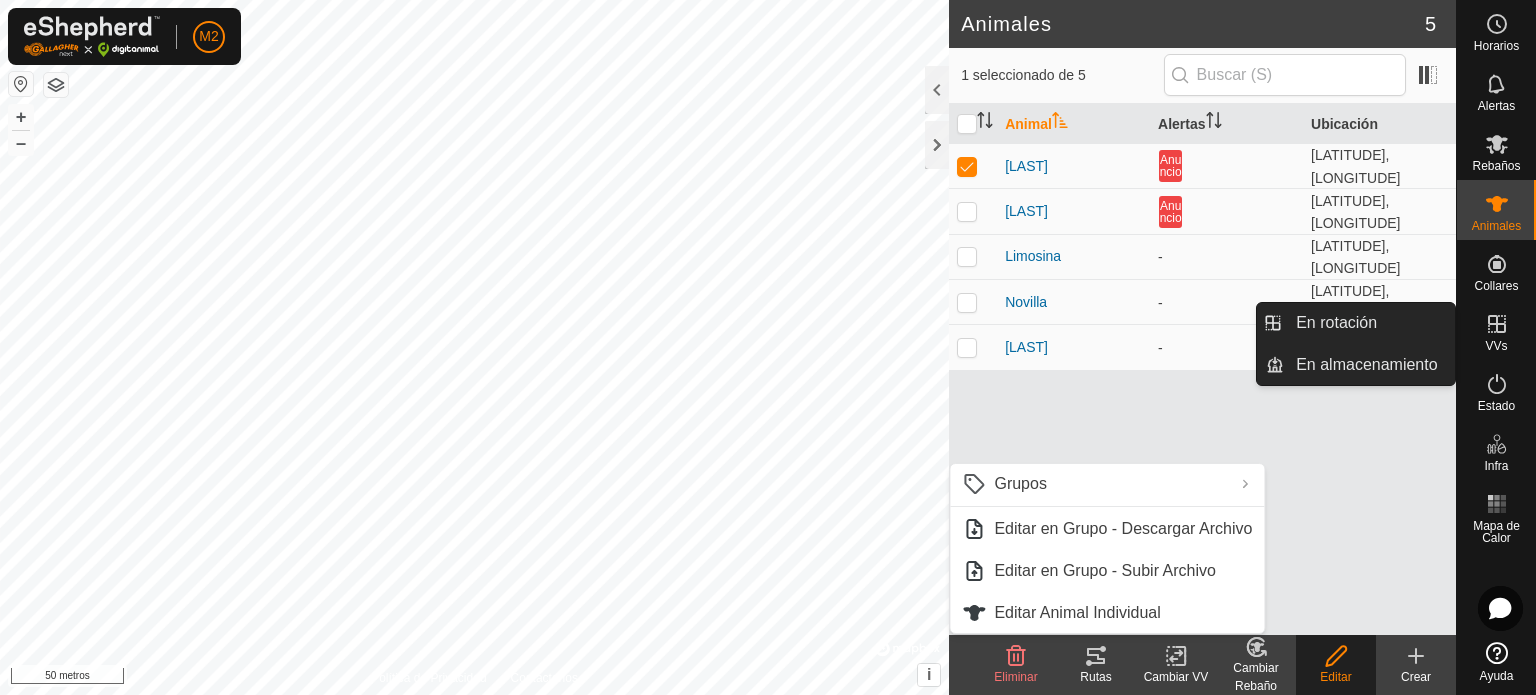 click at bounding box center [1497, 324] 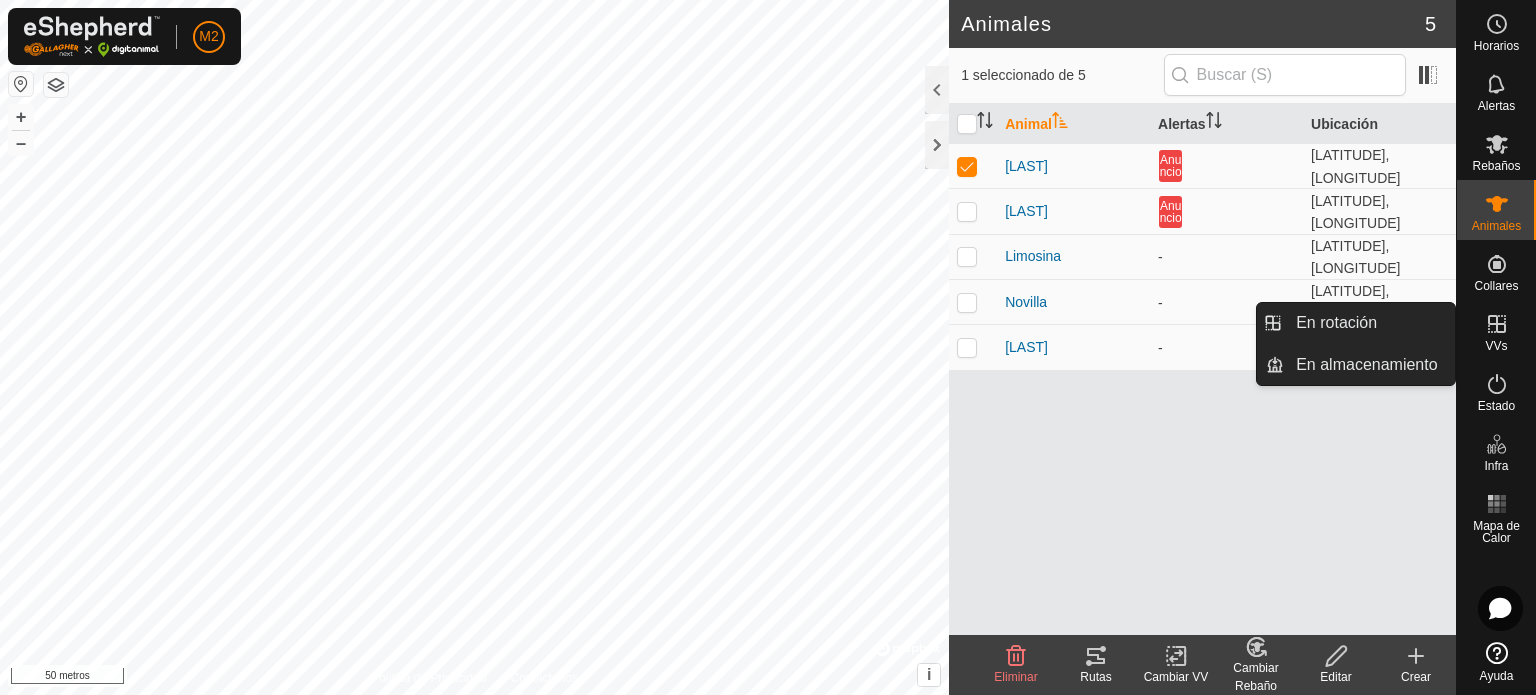 click 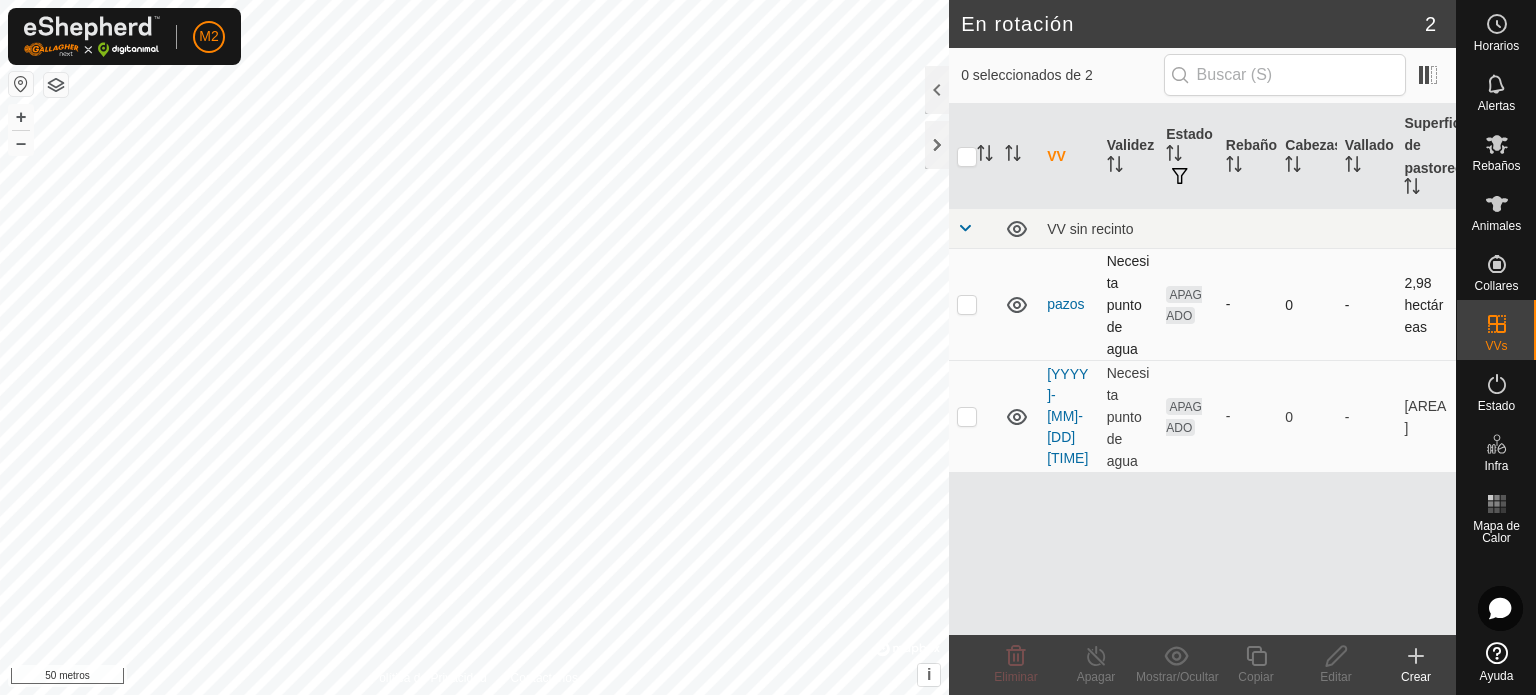 click at bounding box center [967, 304] 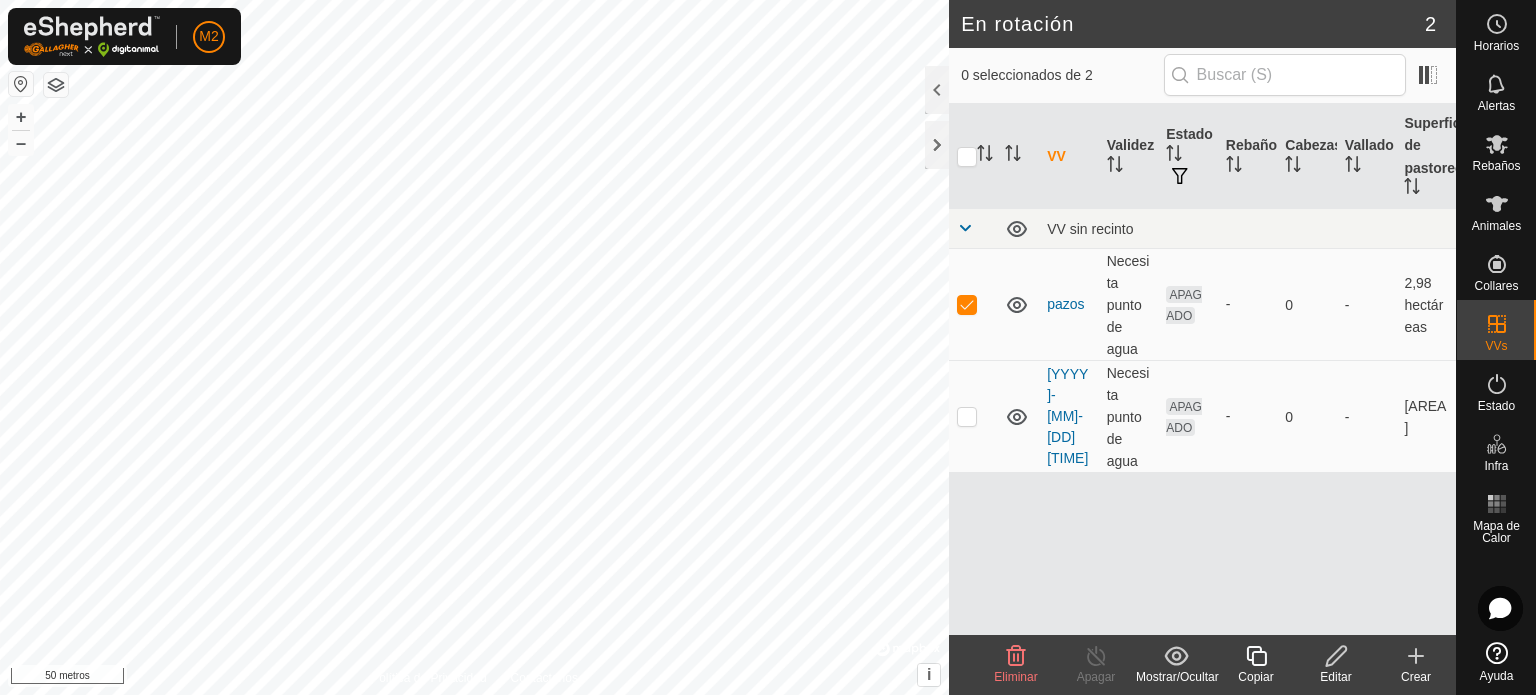 click 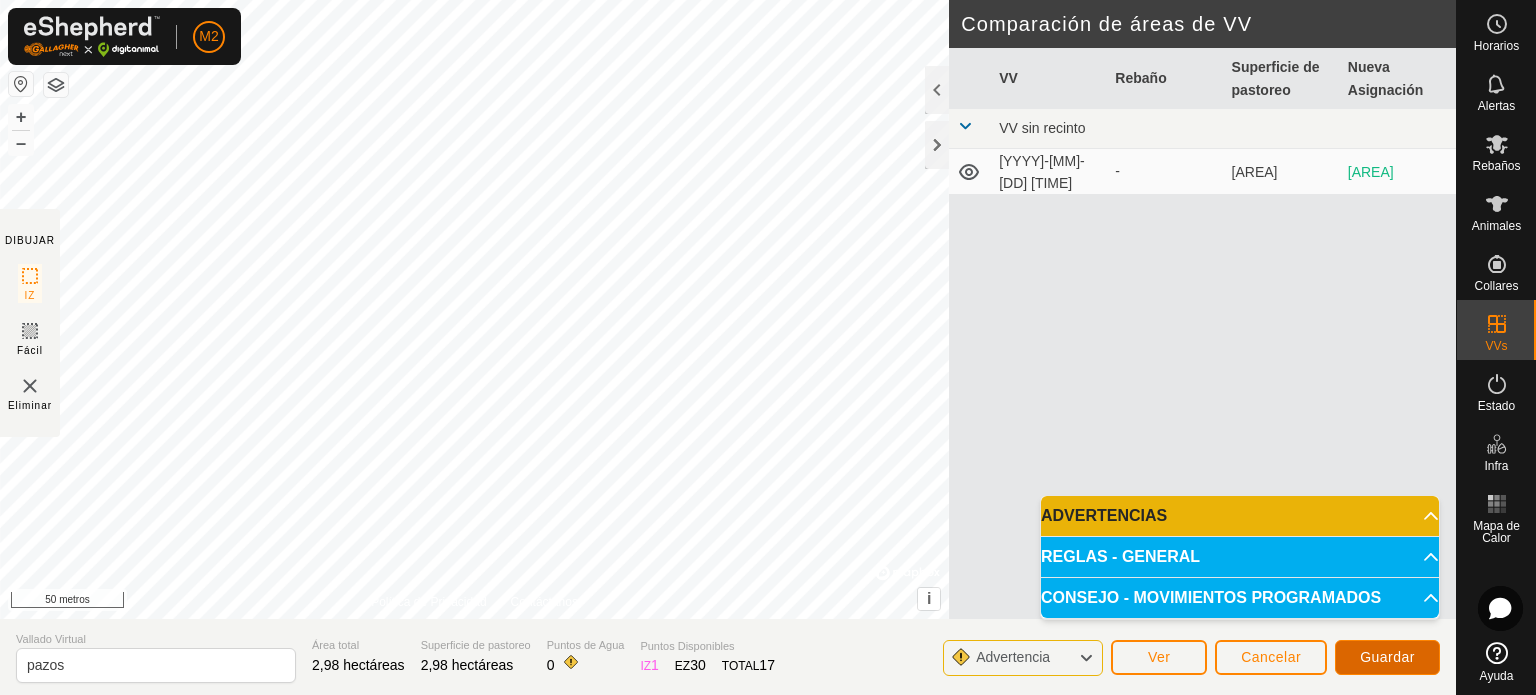 click on "Guardar" 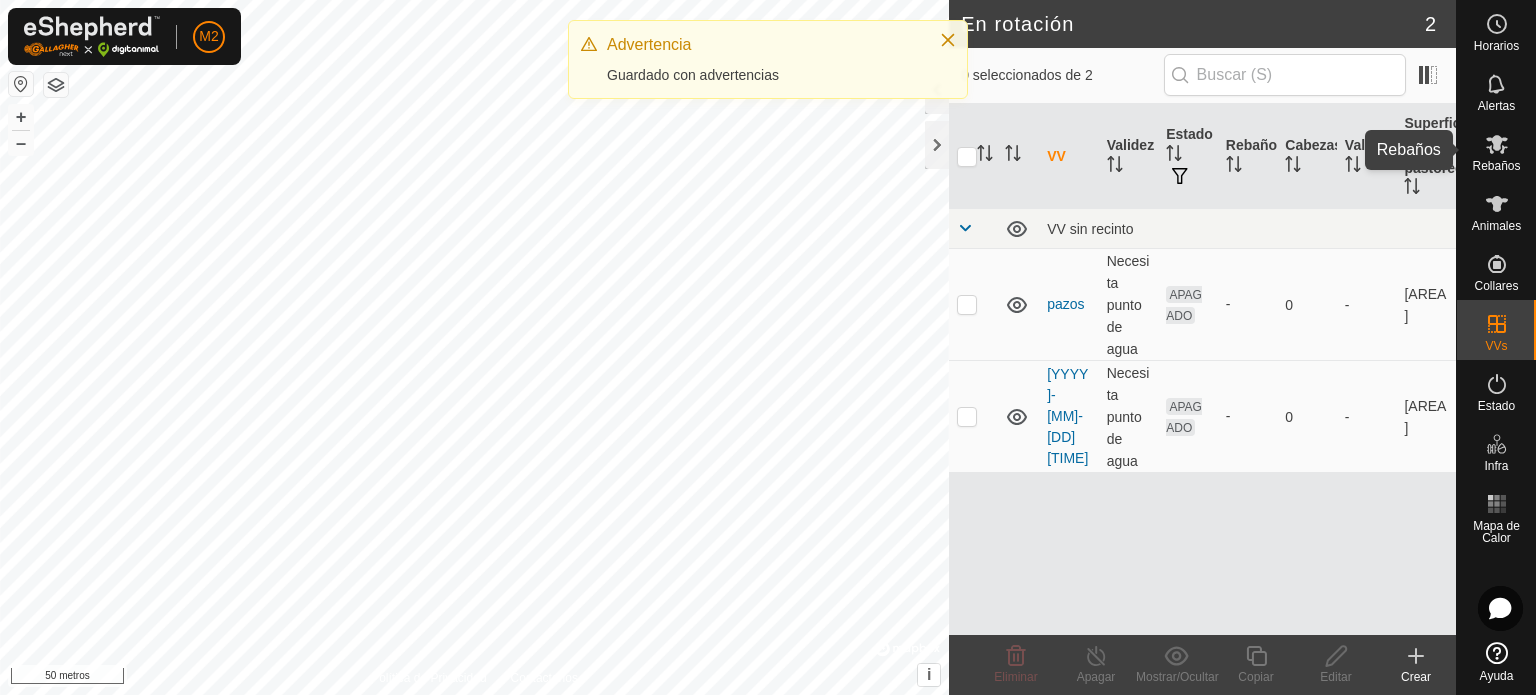 click on "Rebaños" at bounding box center [1496, 166] 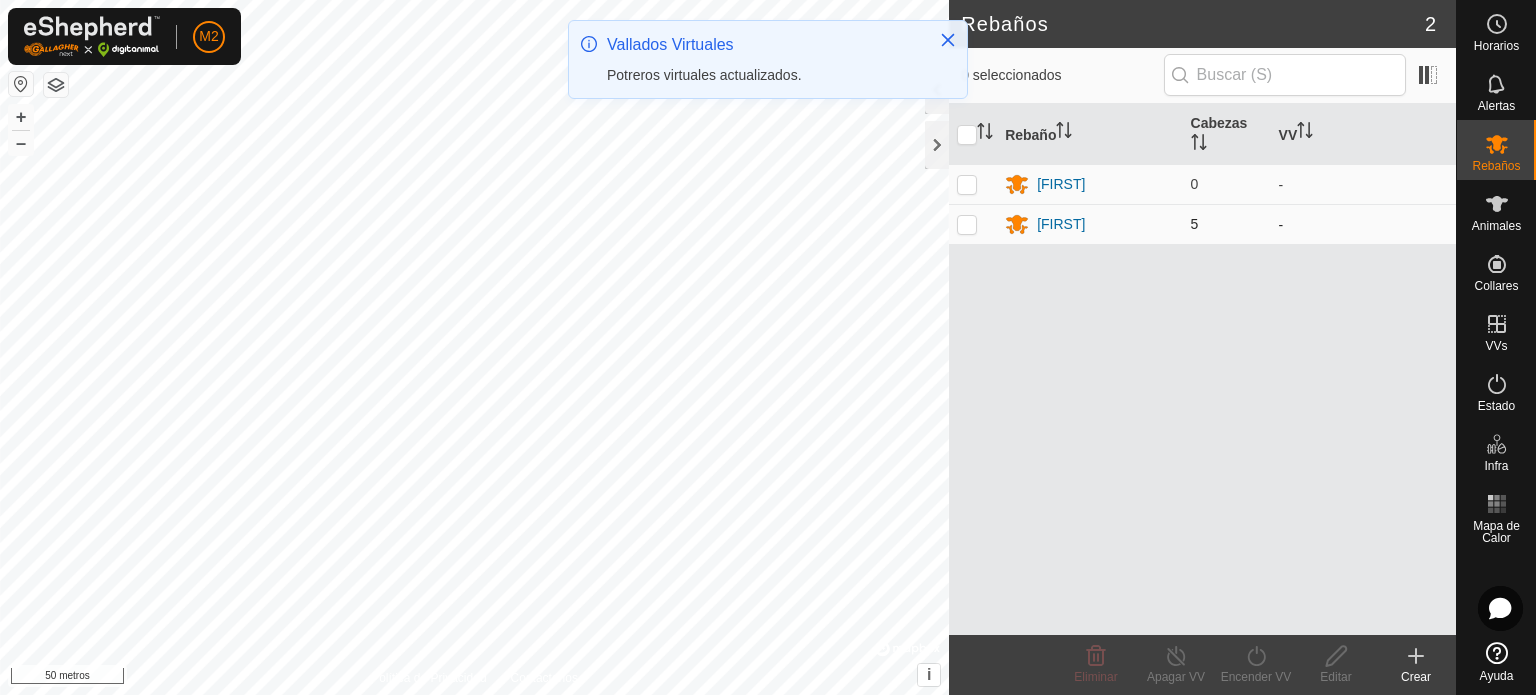 click at bounding box center (967, 224) 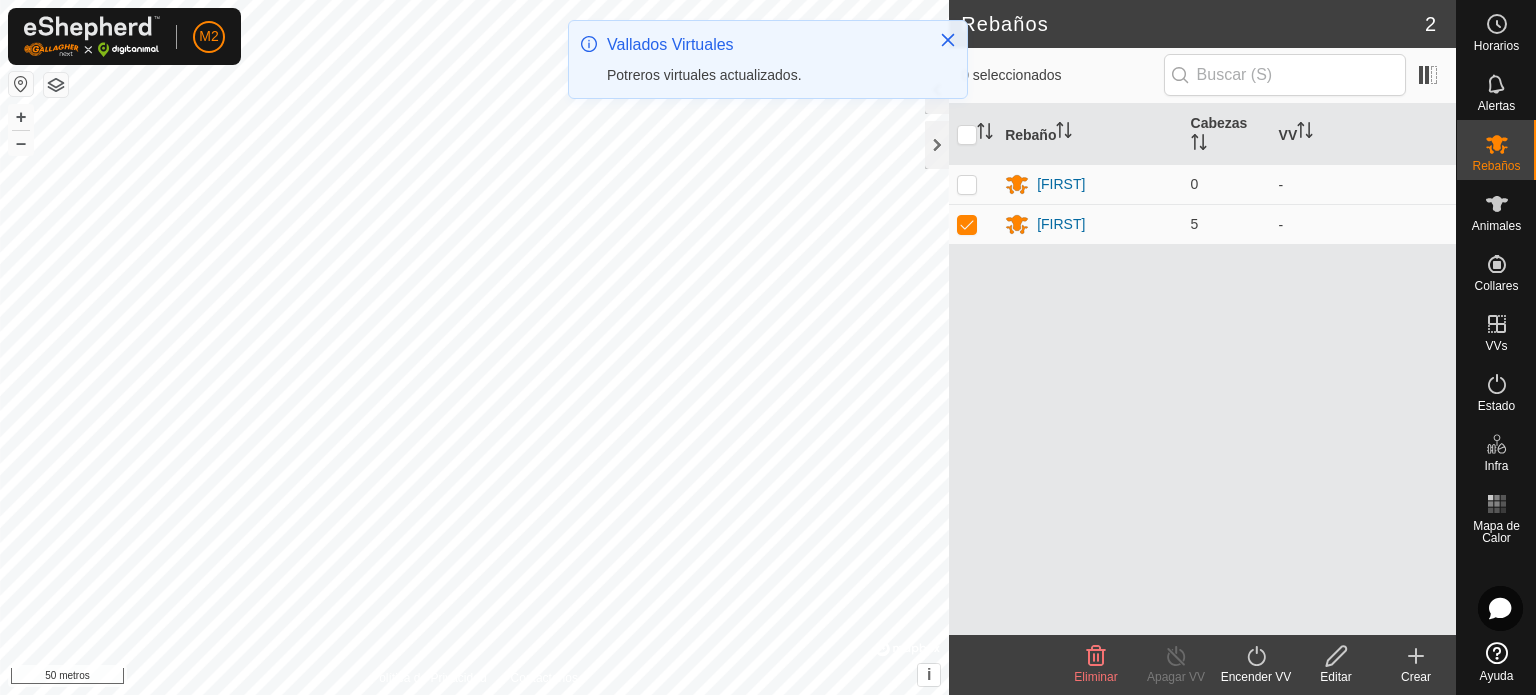 click 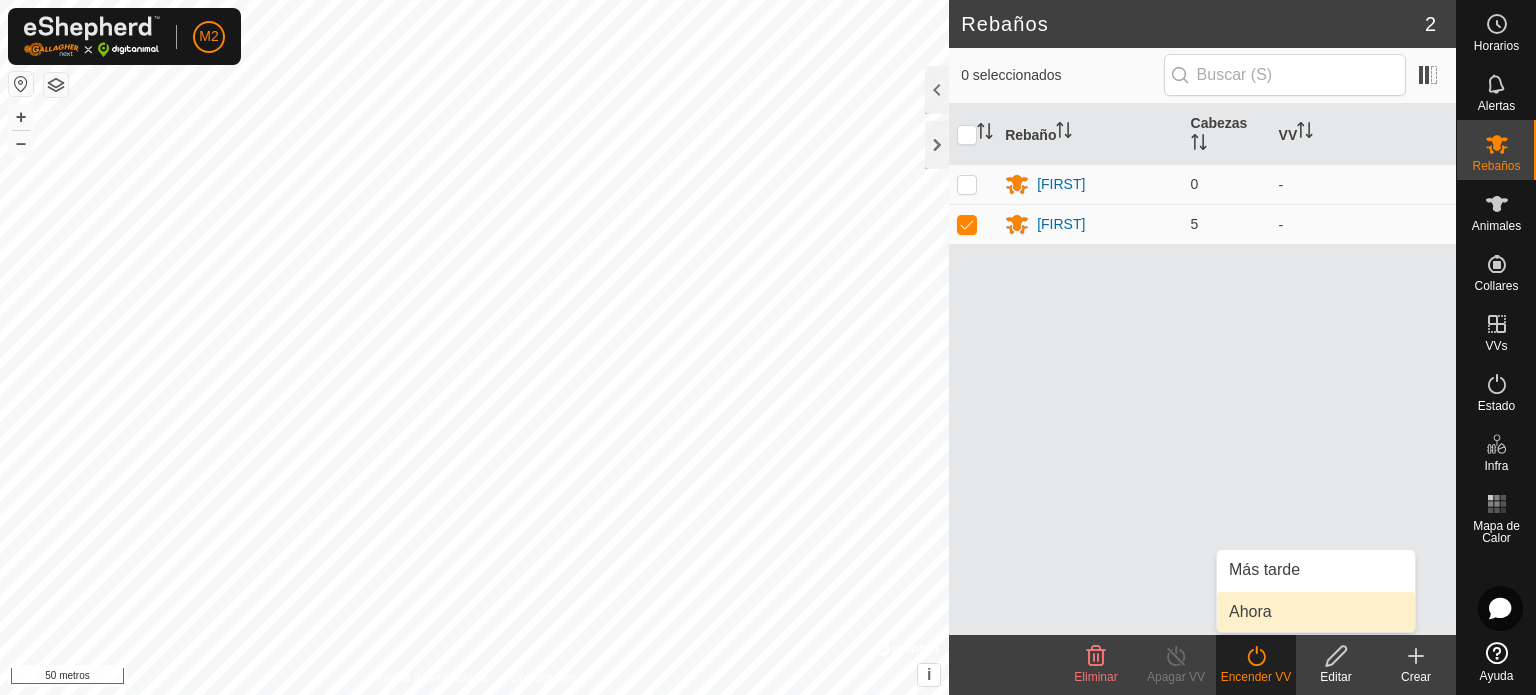 click on "Ahora" at bounding box center (1316, 612) 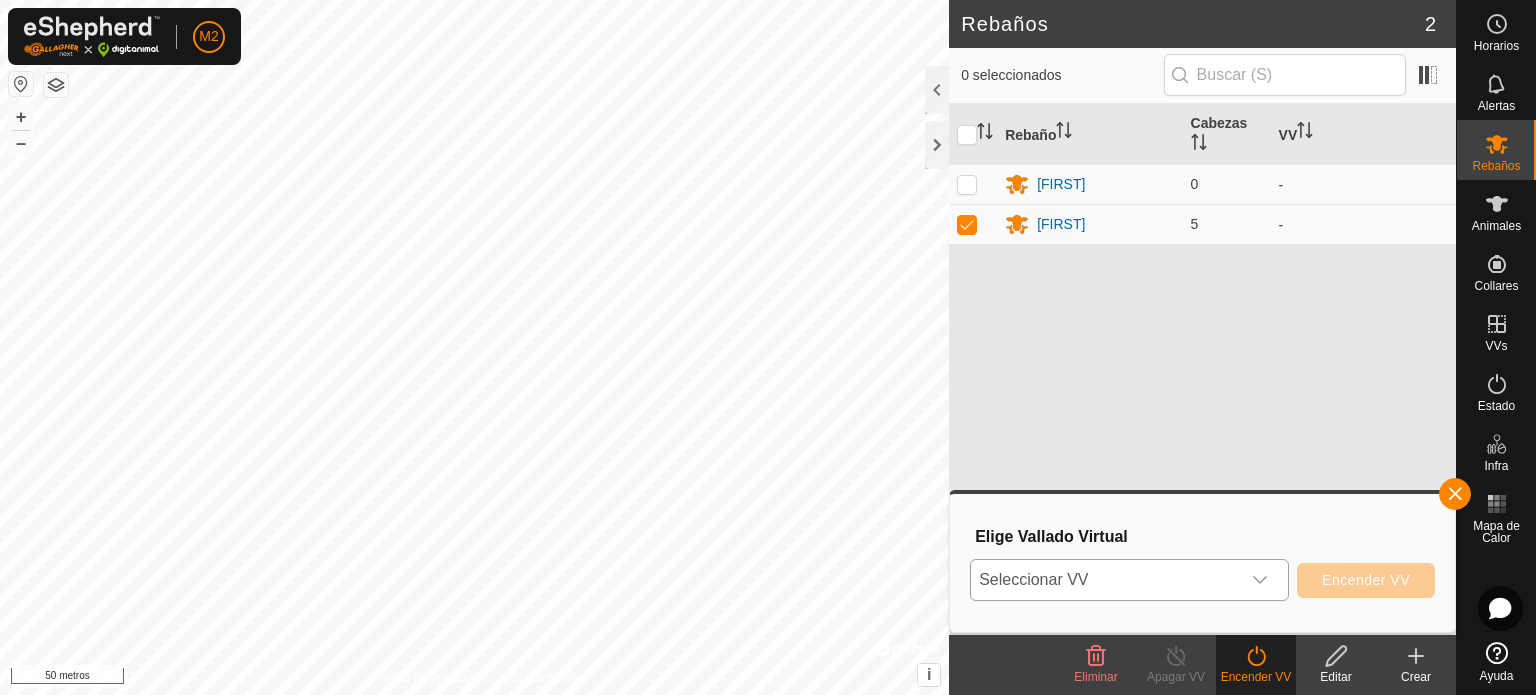 click 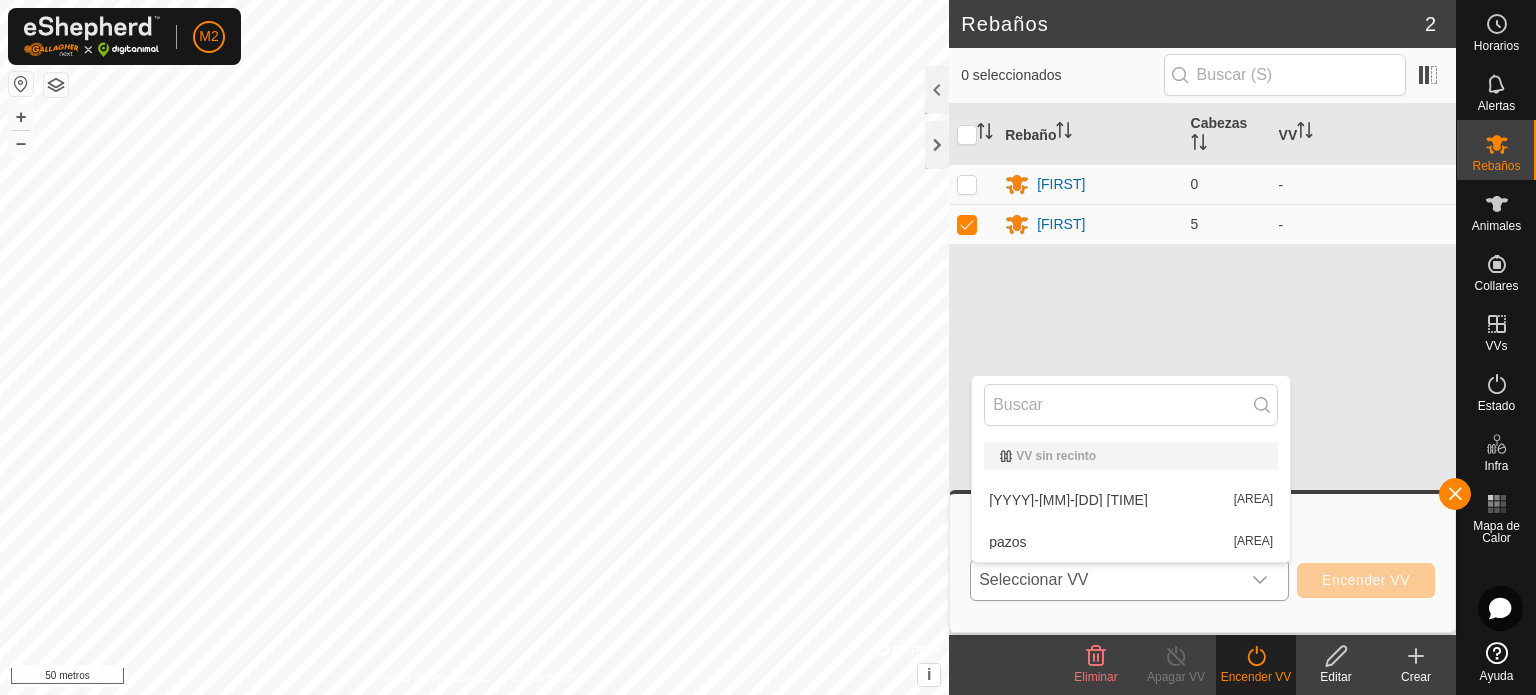click on "pazos 2,96 ha" at bounding box center [1131, 542] 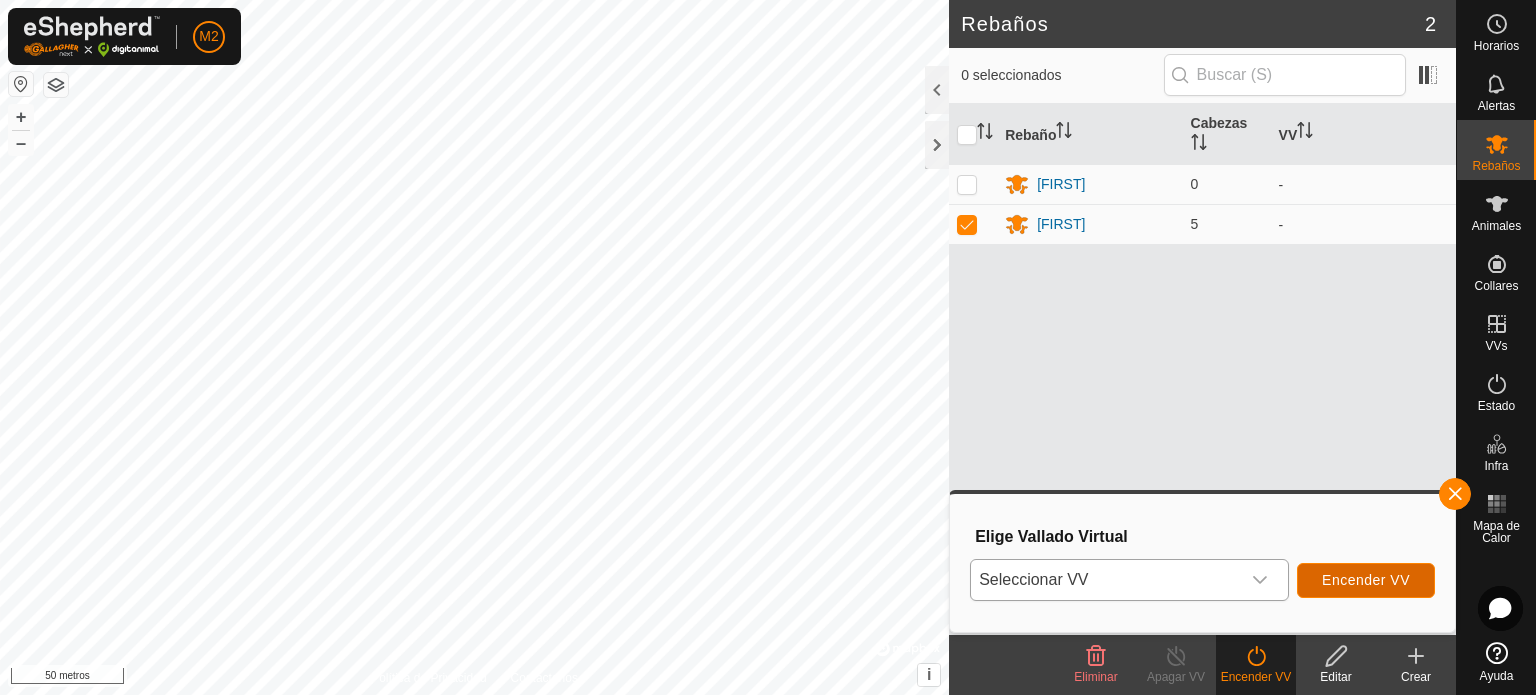 click on "Encender VV" at bounding box center (1366, 580) 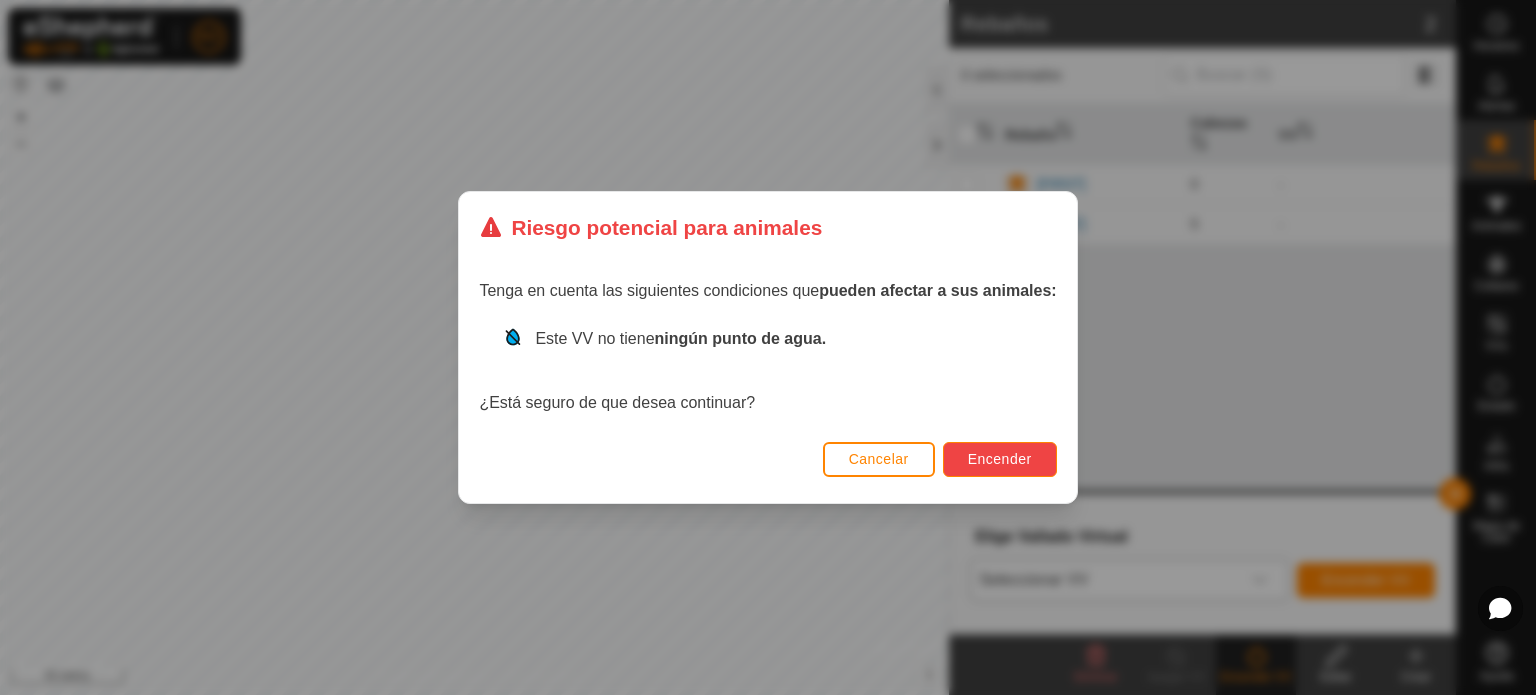 click on "Encender" at bounding box center [1000, 459] 